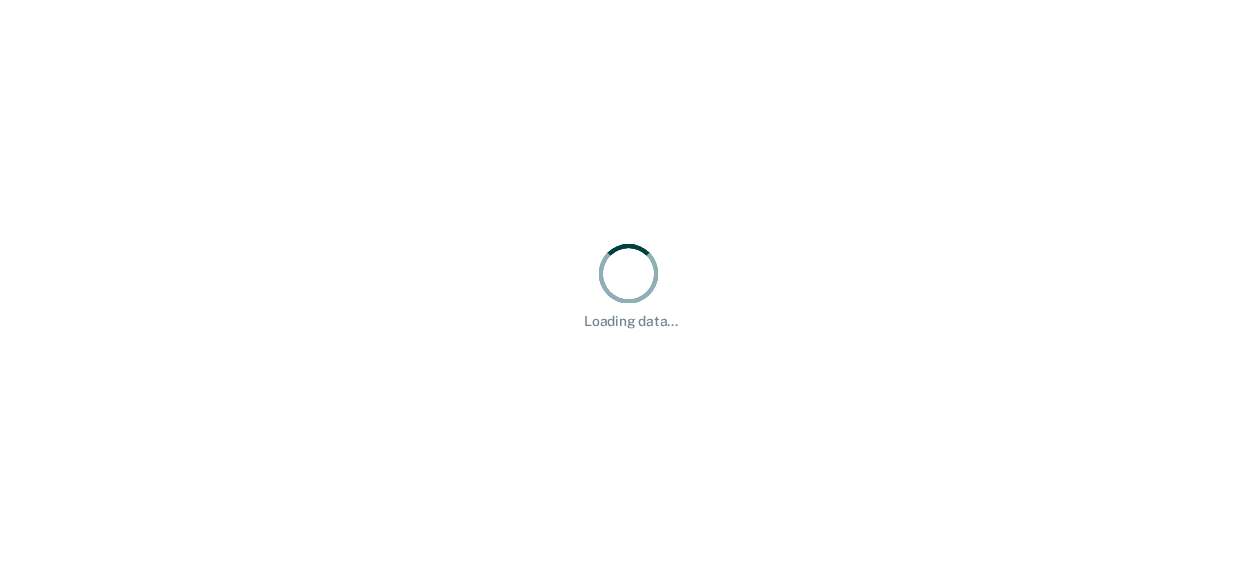 scroll, scrollTop: 0, scrollLeft: 0, axis: both 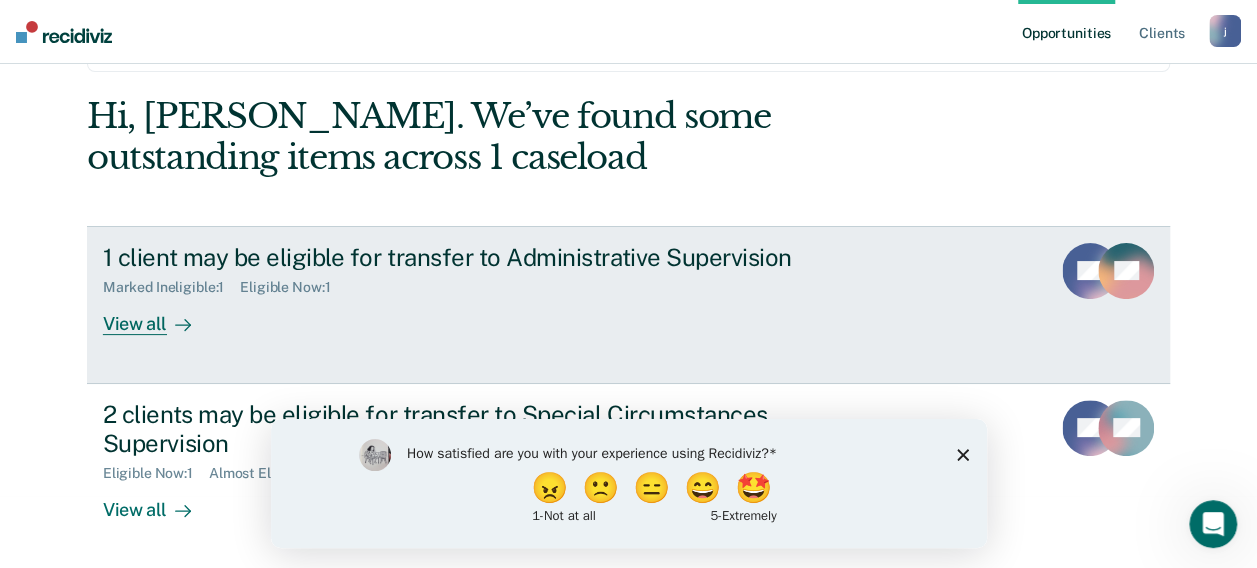 click on "View all" at bounding box center [159, 315] 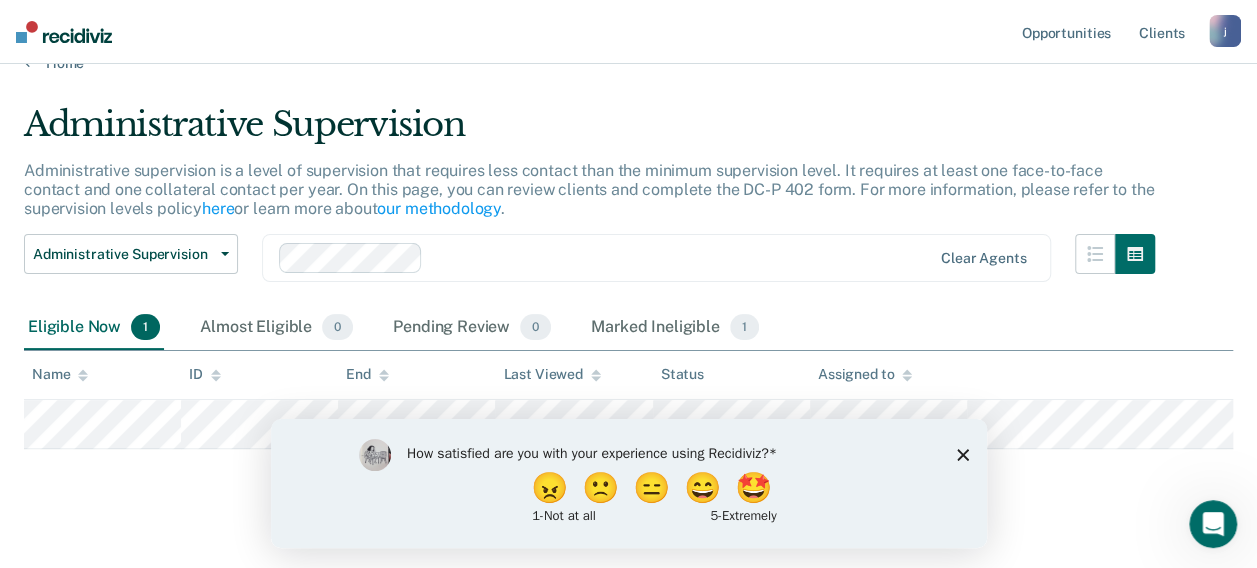 scroll, scrollTop: 58, scrollLeft: 0, axis: vertical 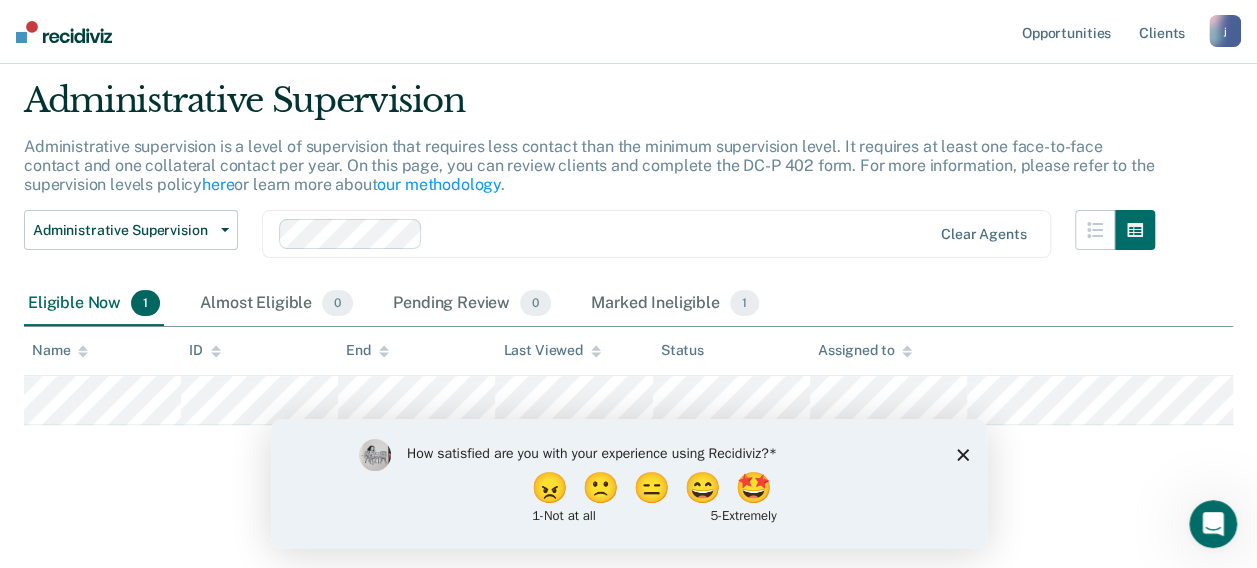 click on "How satisfied are you with your experience using Recidiviz? 😠 🙁 😑 😄 🤩 1  -  Not at all 5  -  Extremely" at bounding box center (628, 482) 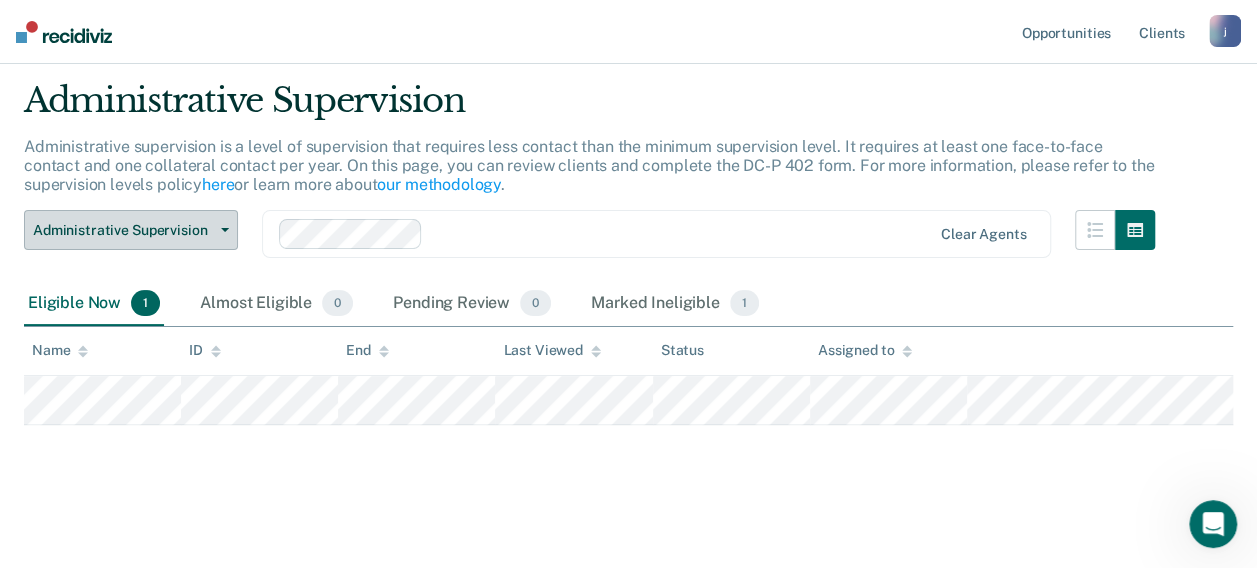 click on "Administrative Supervision" at bounding box center [123, 230] 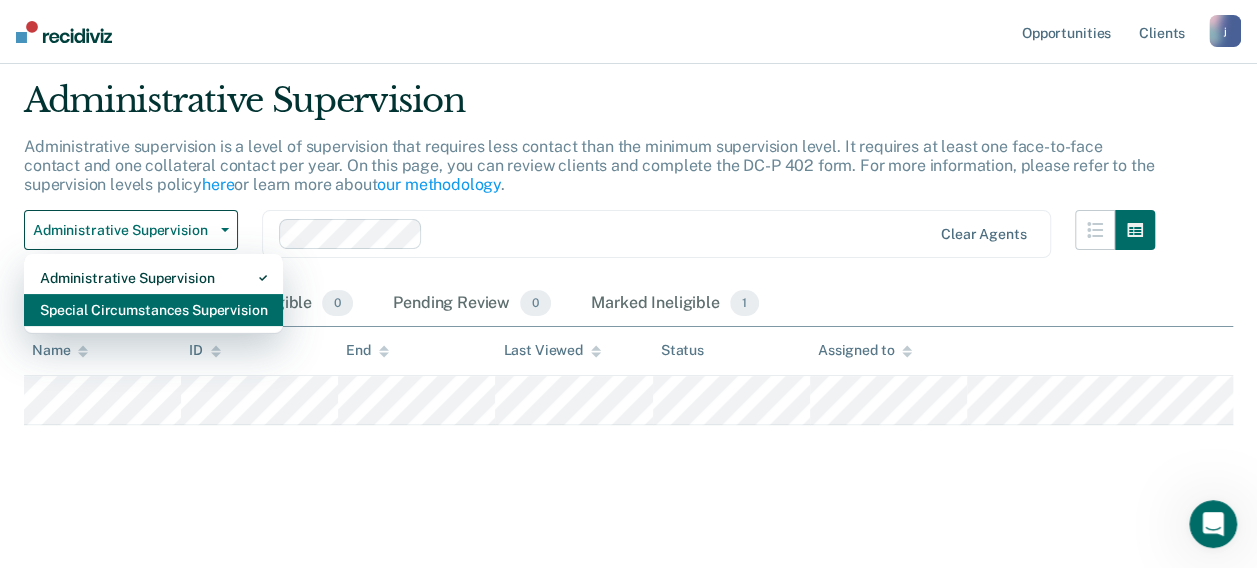 click on "Special Circumstances Supervision" at bounding box center [153, 310] 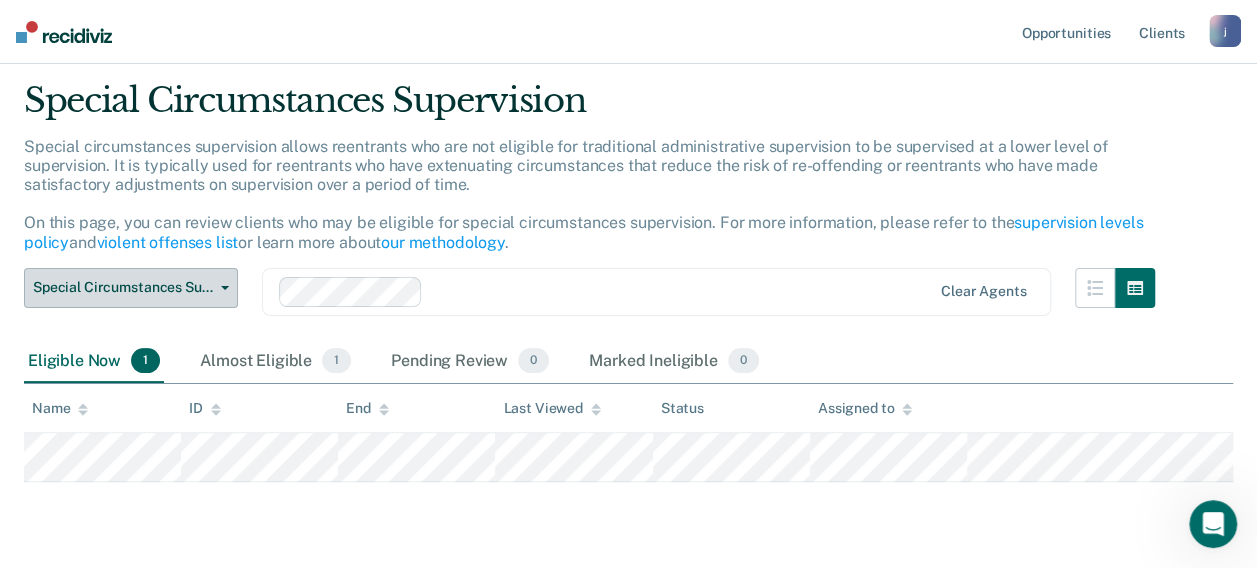 scroll, scrollTop: 0, scrollLeft: 0, axis: both 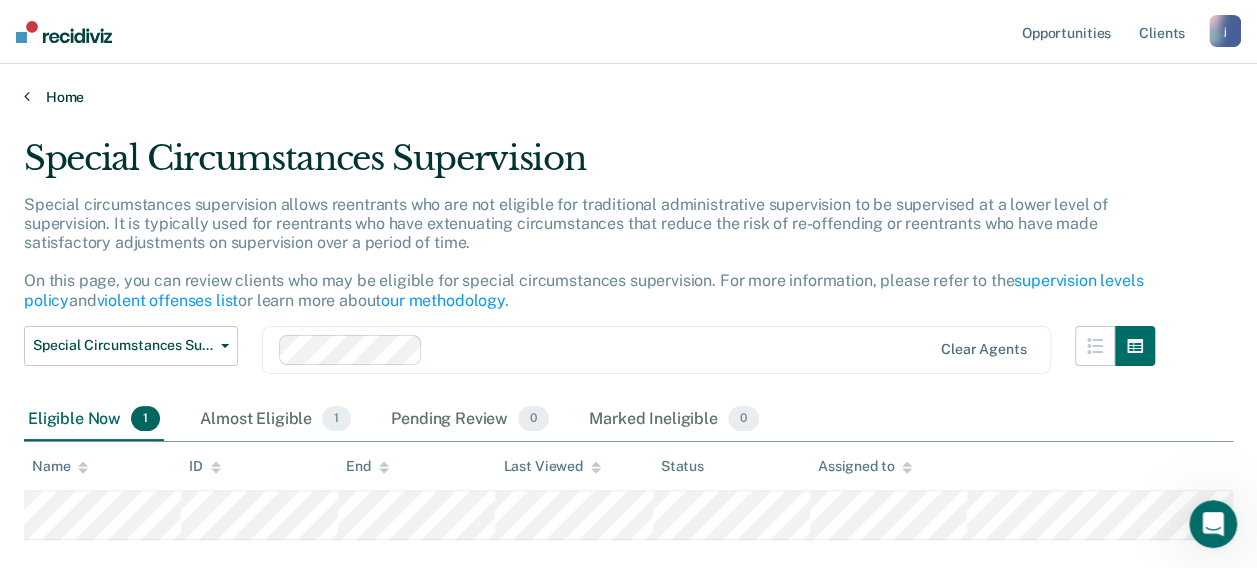 click on "Home" at bounding box center [628, 97] 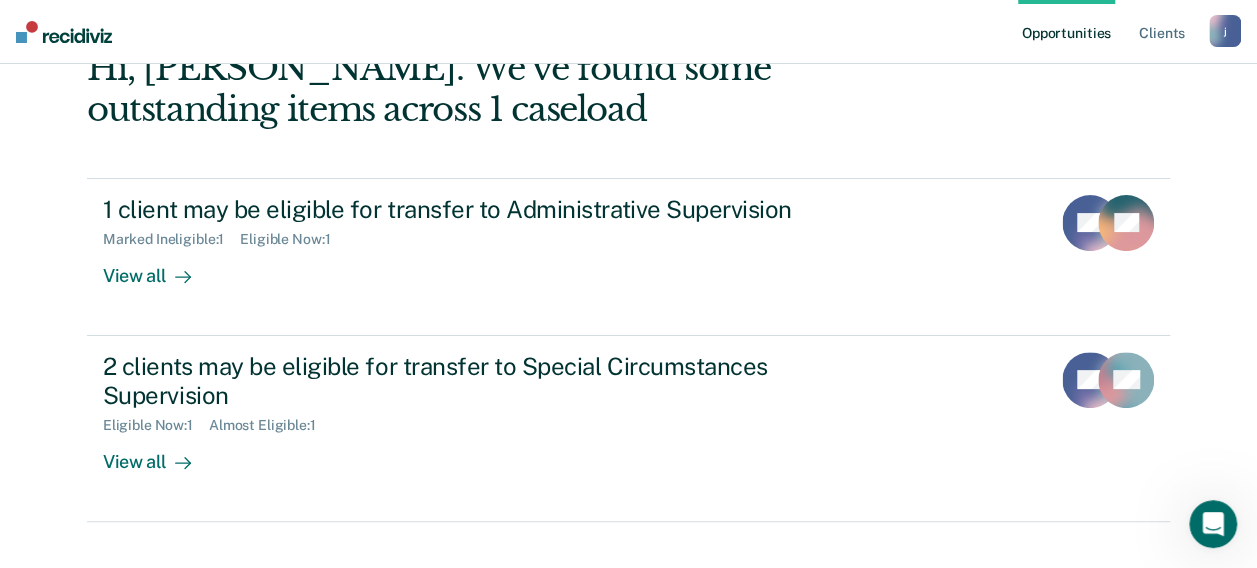 scroll, scrollTop: 152, scrollLeft: 0, axis: vertical 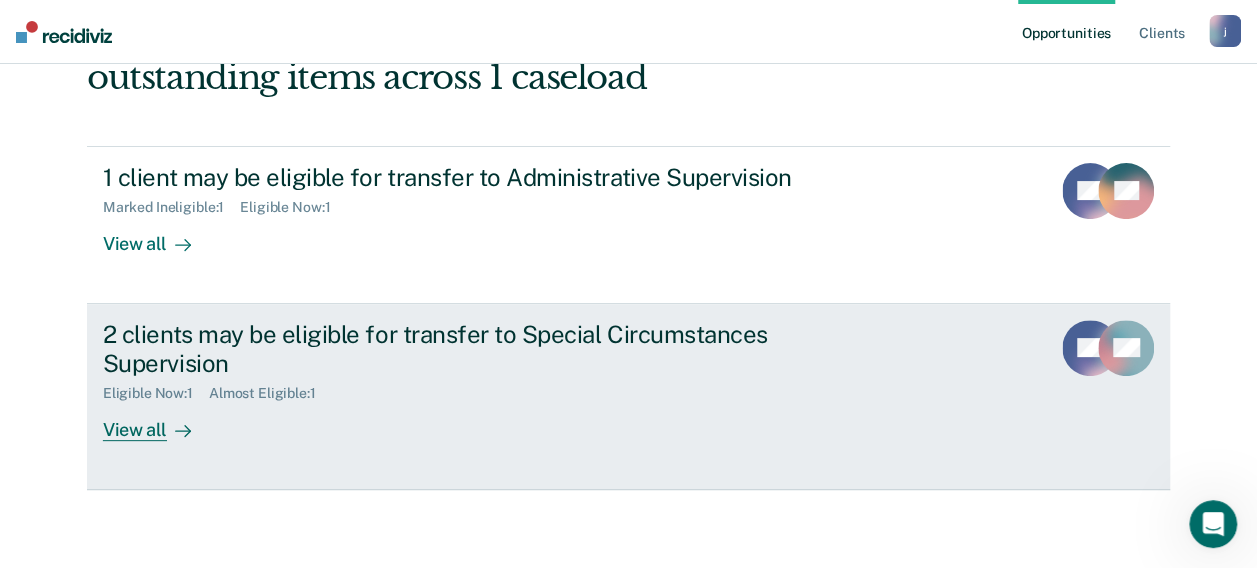 click on "View all" at bounding box center (159, 421) 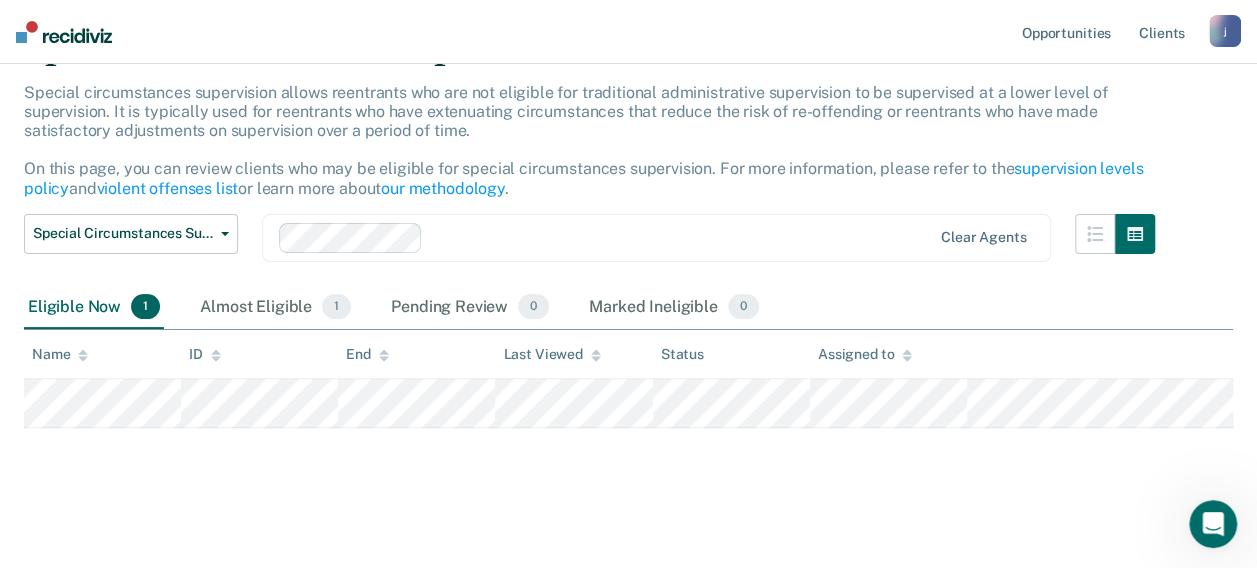 scroll, scrollTop: 116, scrollLeft: 0, axis: vertical 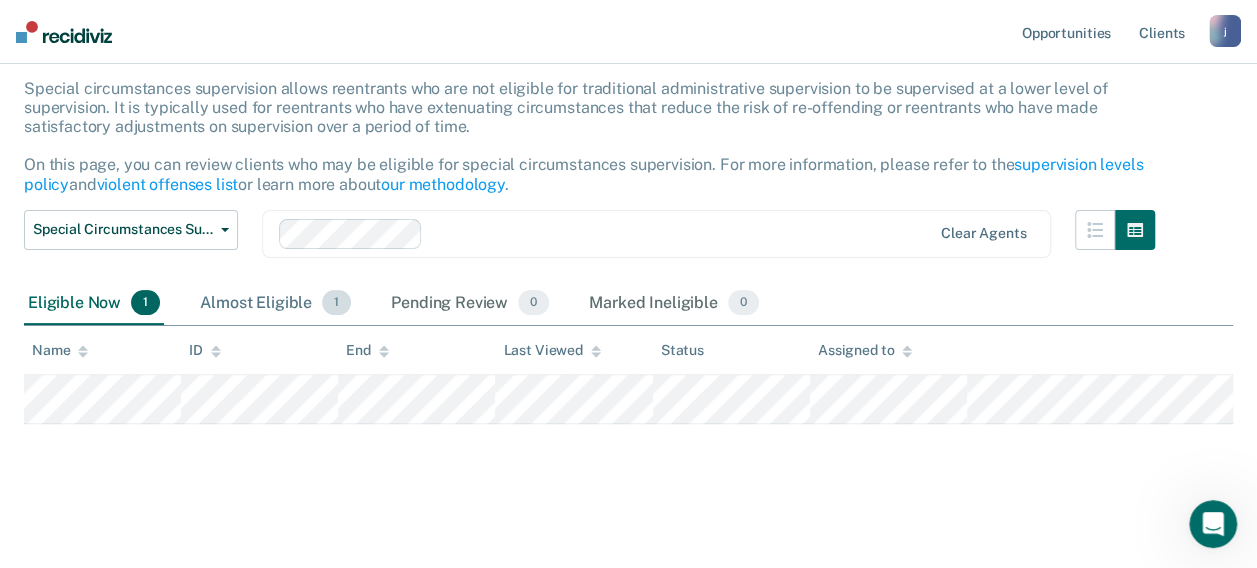 click on "Almost Eligible 1" at bounding box center (275, 304) 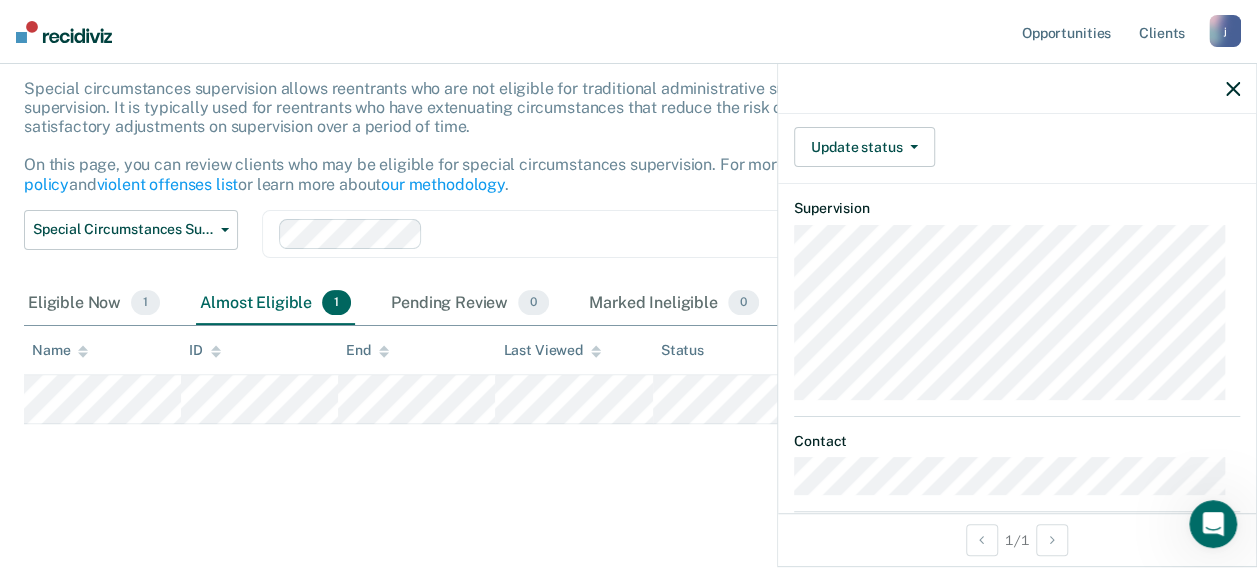 scroll, scrollTop: 0, scrollLeft: 0, axis: both 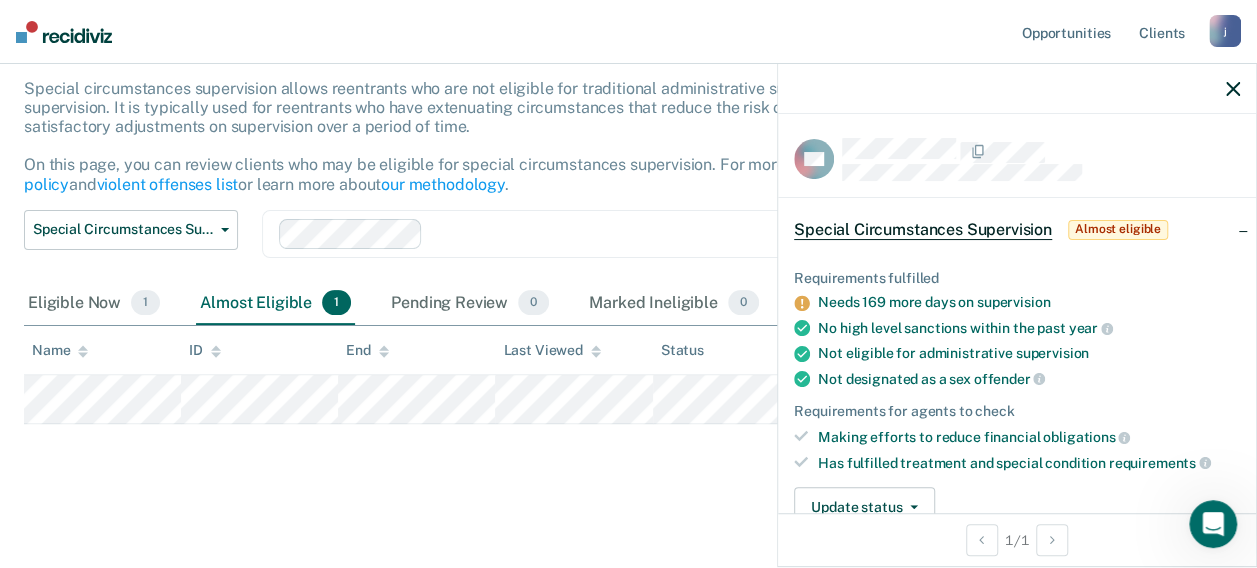 click on "Clear   agents" at bounding box center (656, 234) 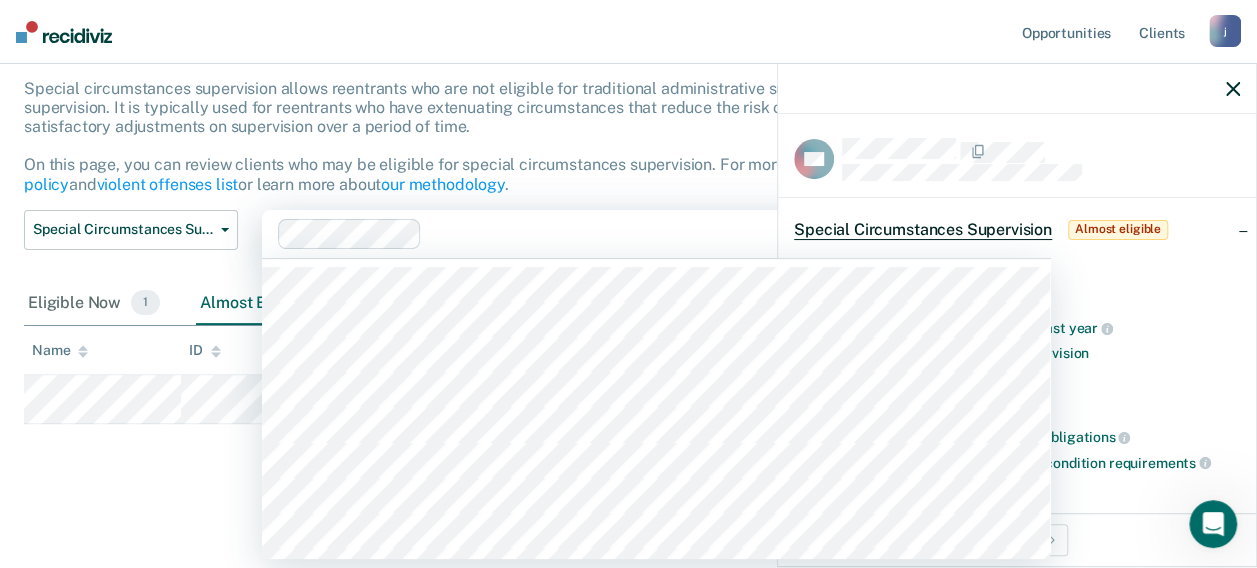 click 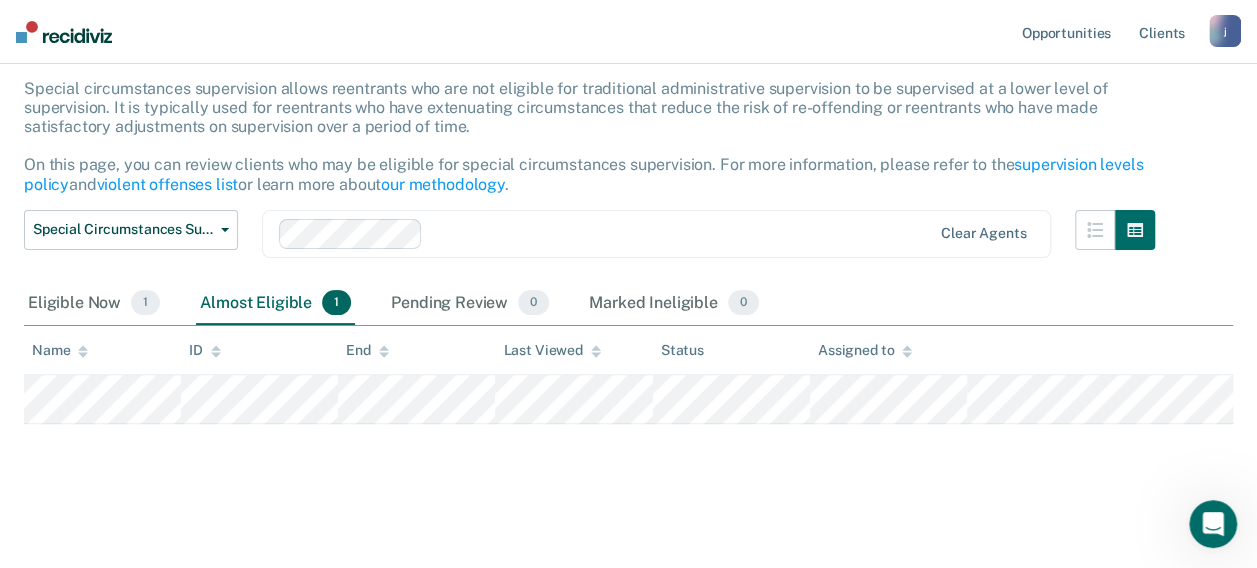 click on "Clear   agents" at bounding box center [656, 234] 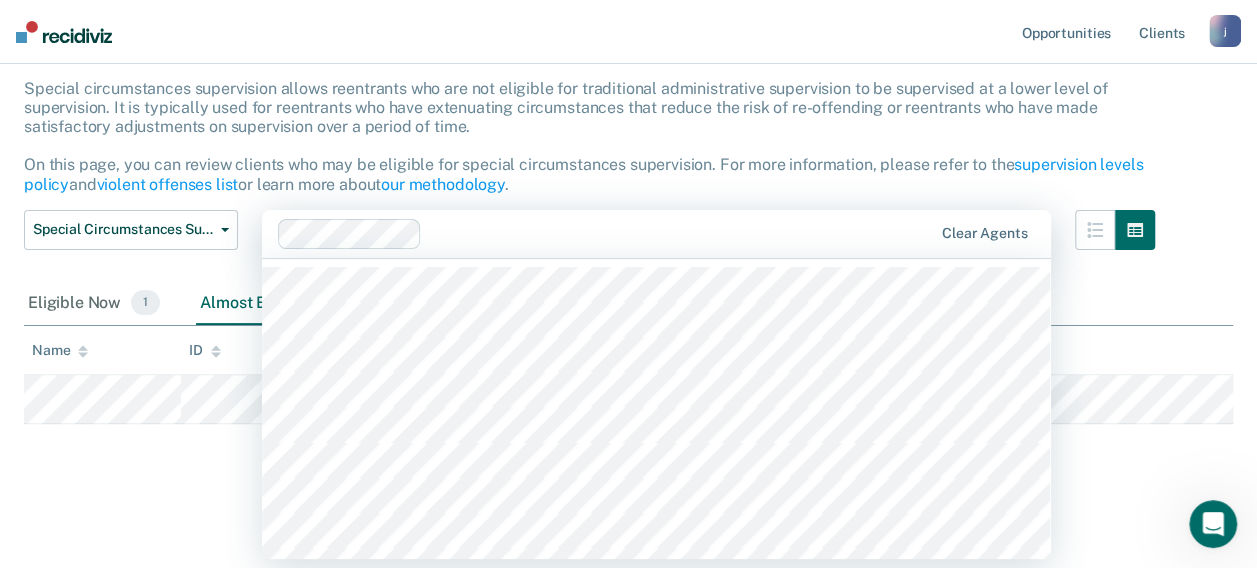 drag, startPoint x: 710, startPoint y: 126, endPoint x: 721, endPoint y: 133, distance: 13.038404 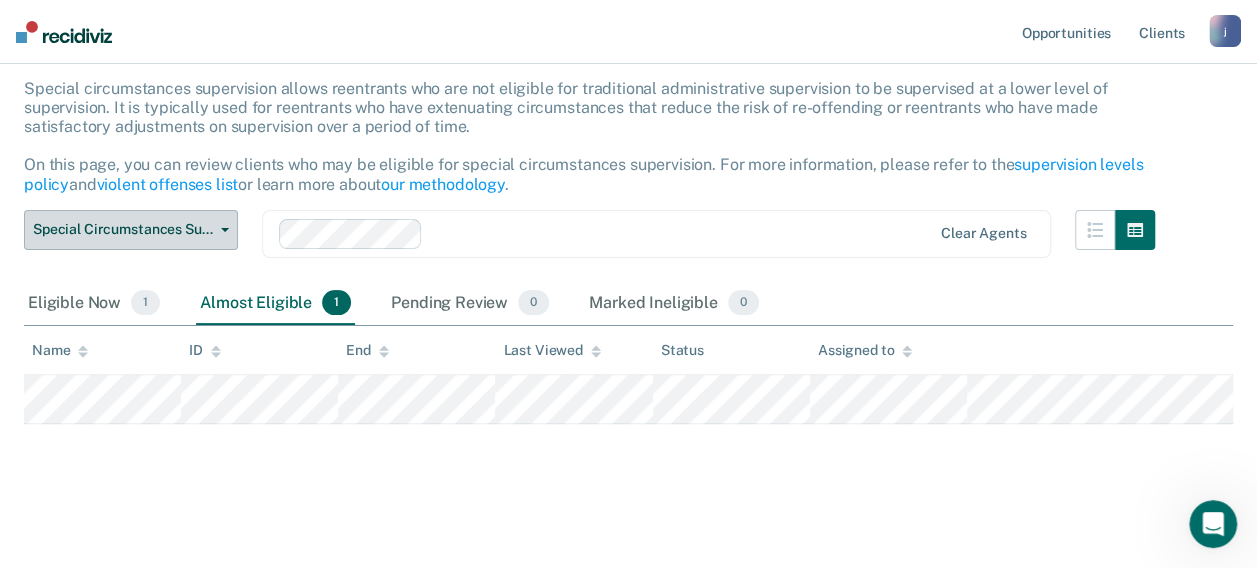 click on "Special Circumstances Supervision" at bounding box center [123, 229] 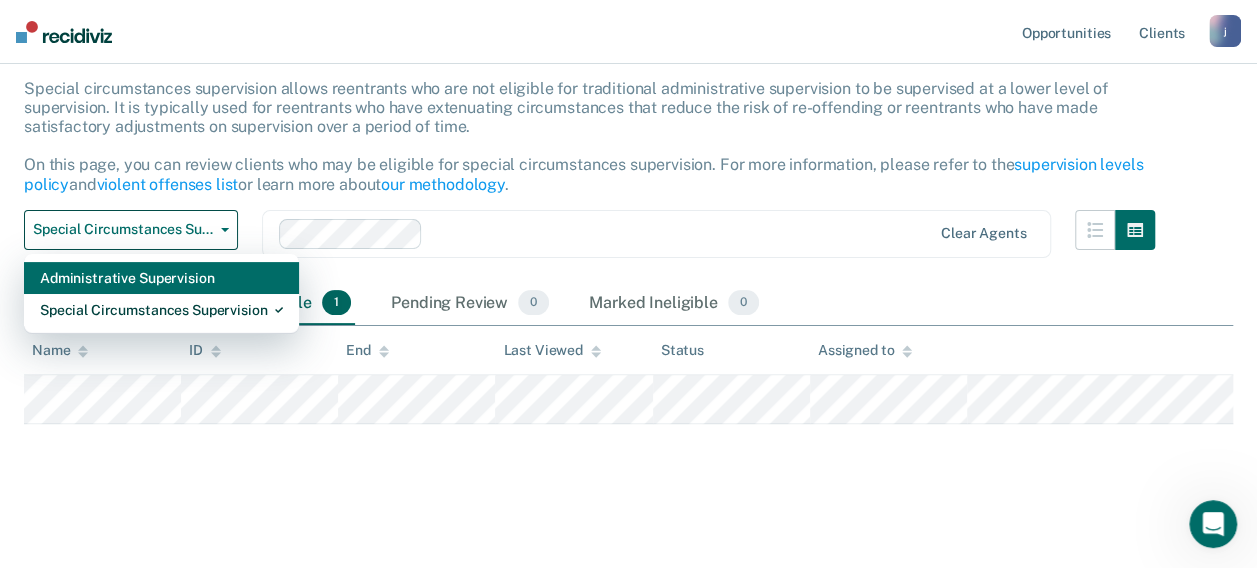 click on "Administrative Supervision" at bounding box center (161, 278) 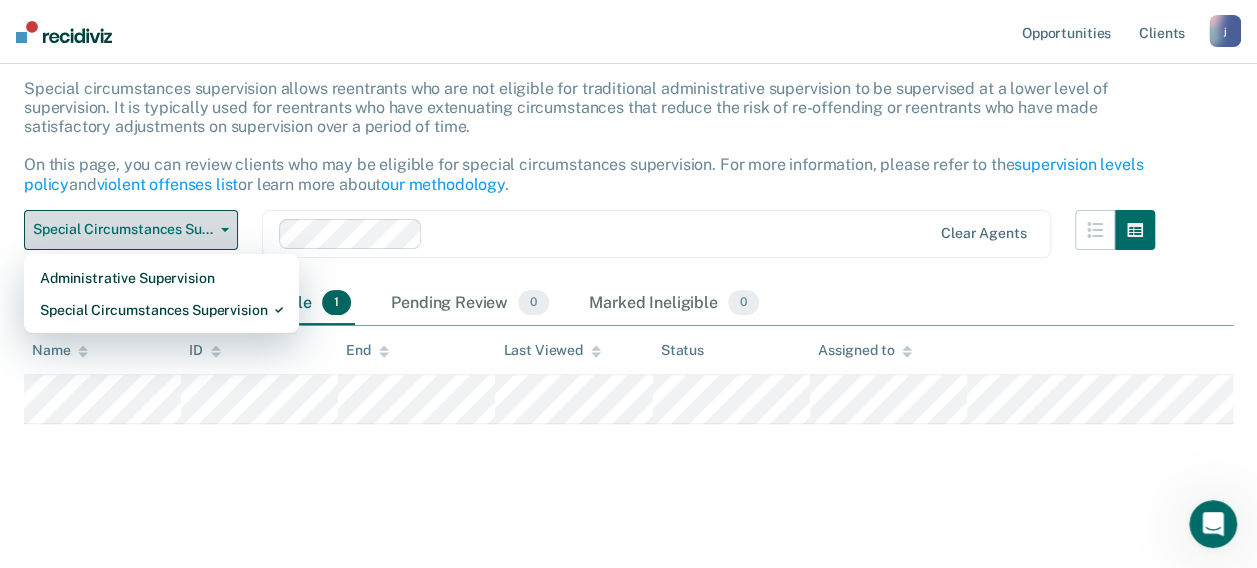 scroll, scrollTop: 0, scrollLeft: 0, axis: both 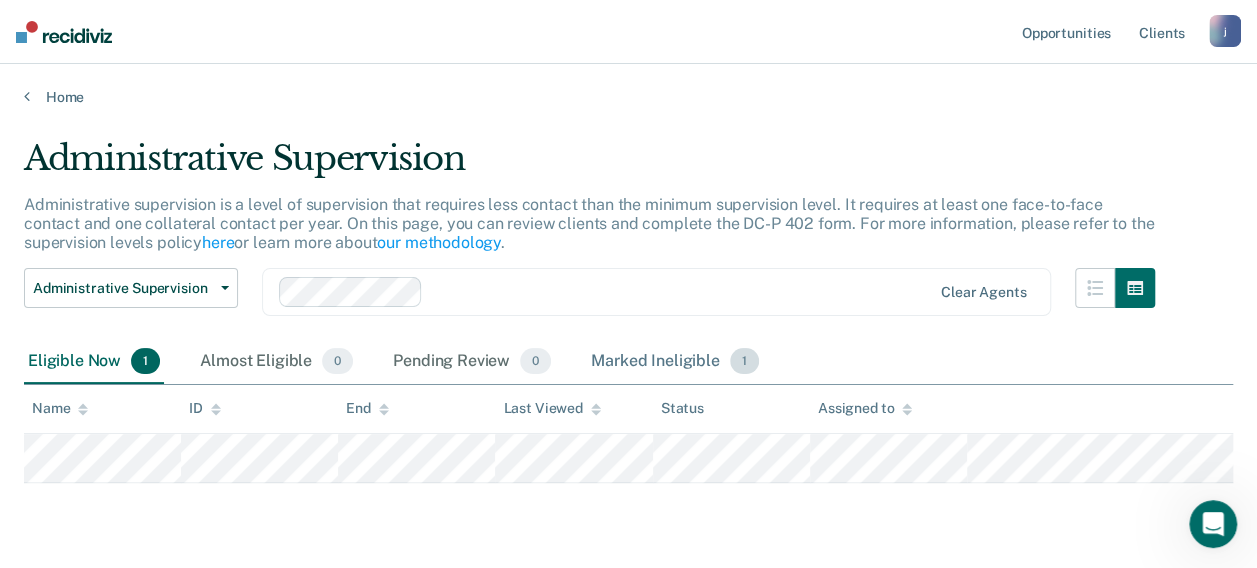click on "Marked Ineligible 1" at bounding box center [675, 362] 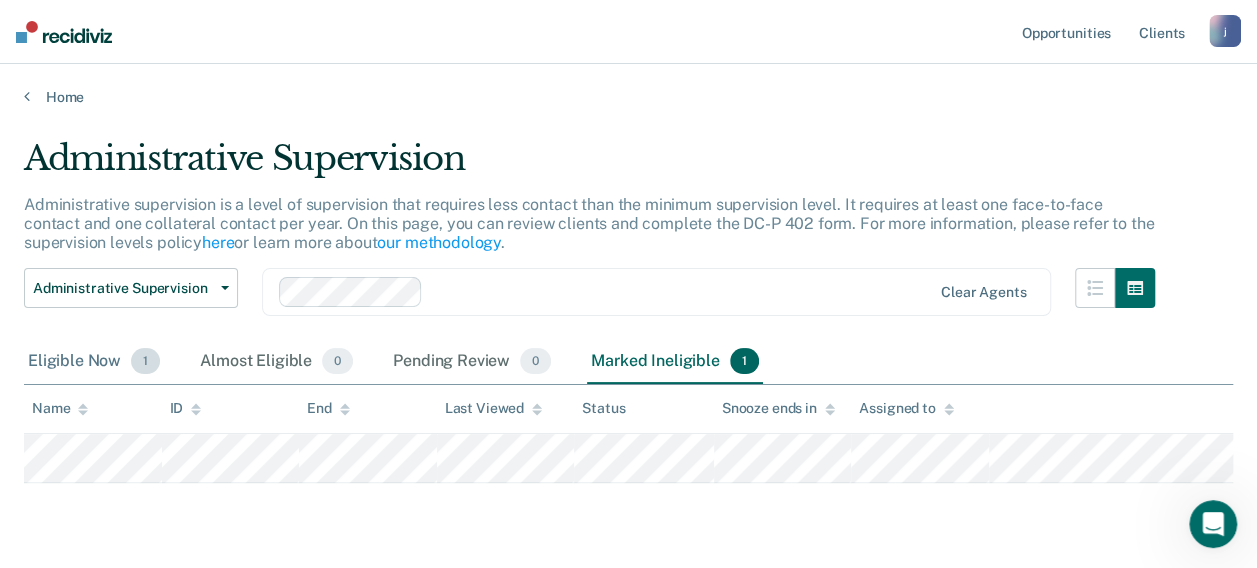 click on "Eligible Now 1" at bounding box center [94, 362] 